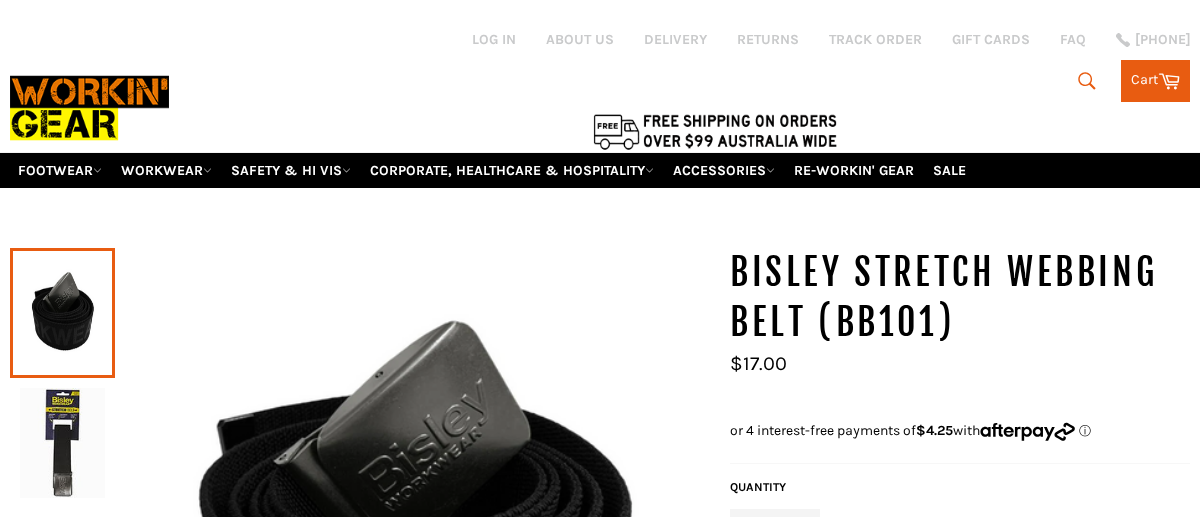 scroll, scrollTop: 213, scrollLeft: 0, axis: vertical 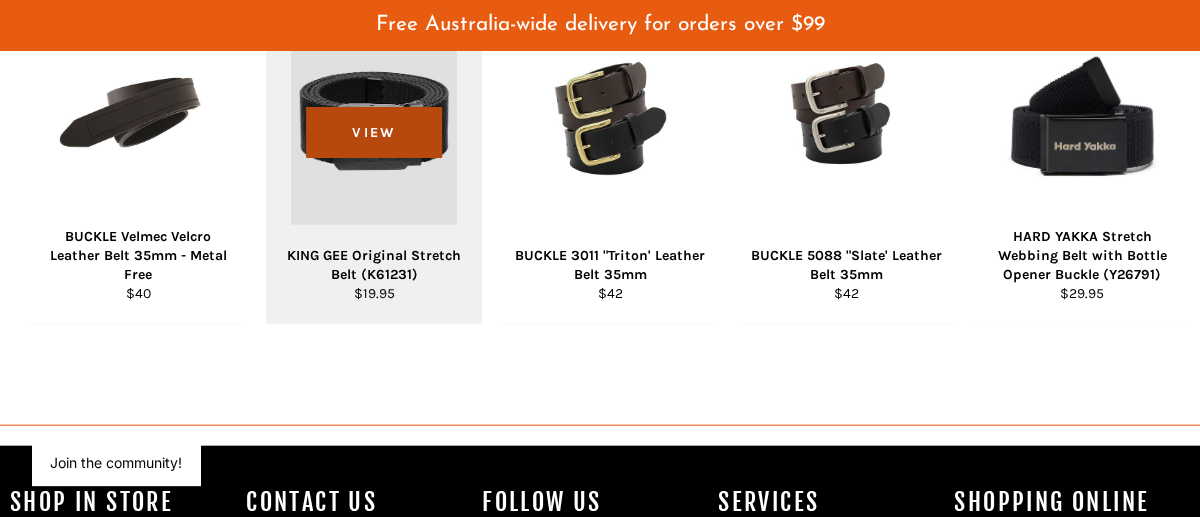 click on "View" at bounding box center (373, 131) 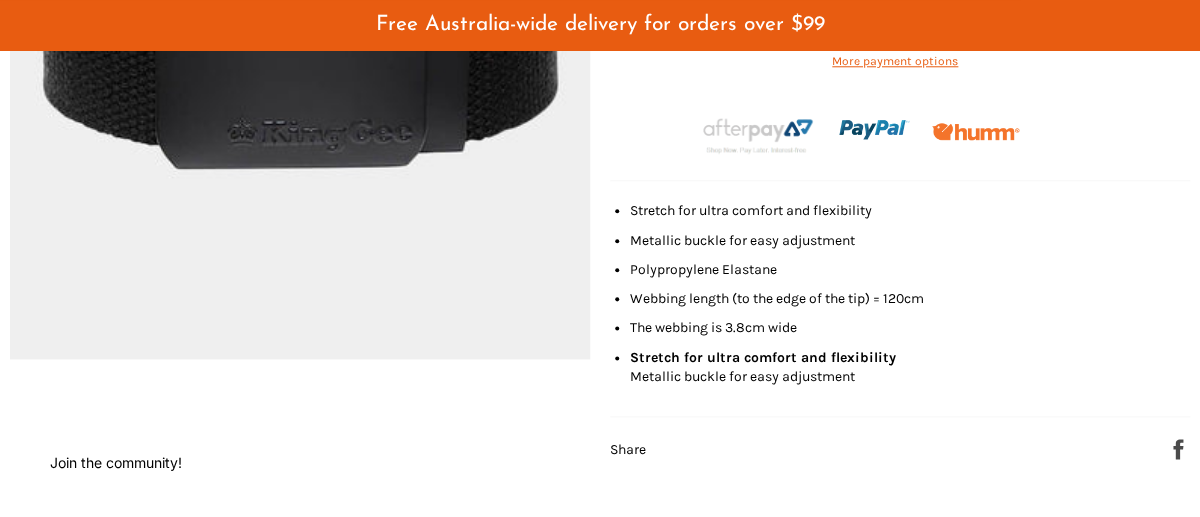scroll, scrollTop: 851, scrollLeft: 0, axis: vertical 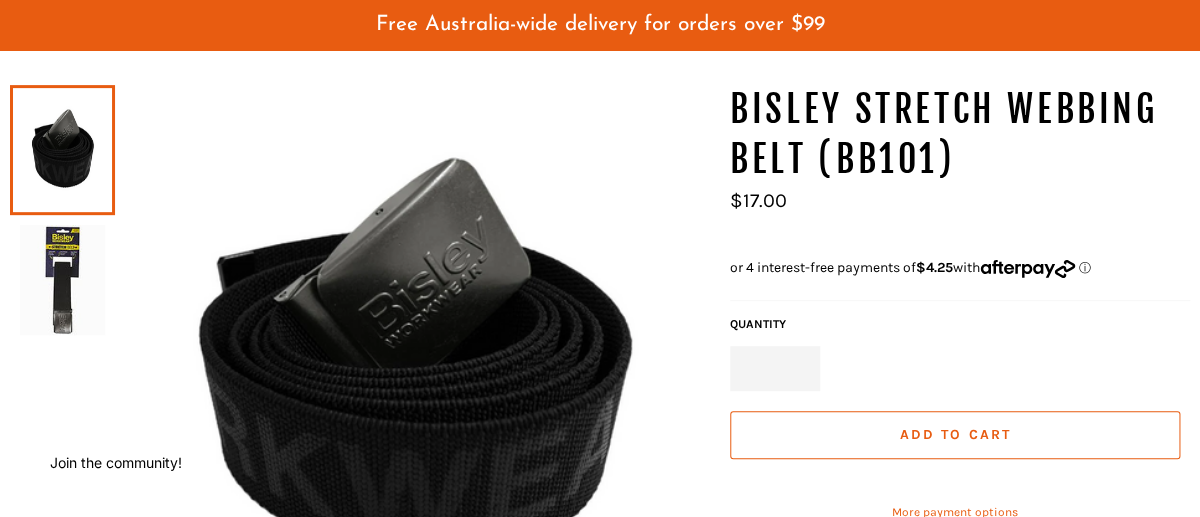 click at bounding box center [412, 367] 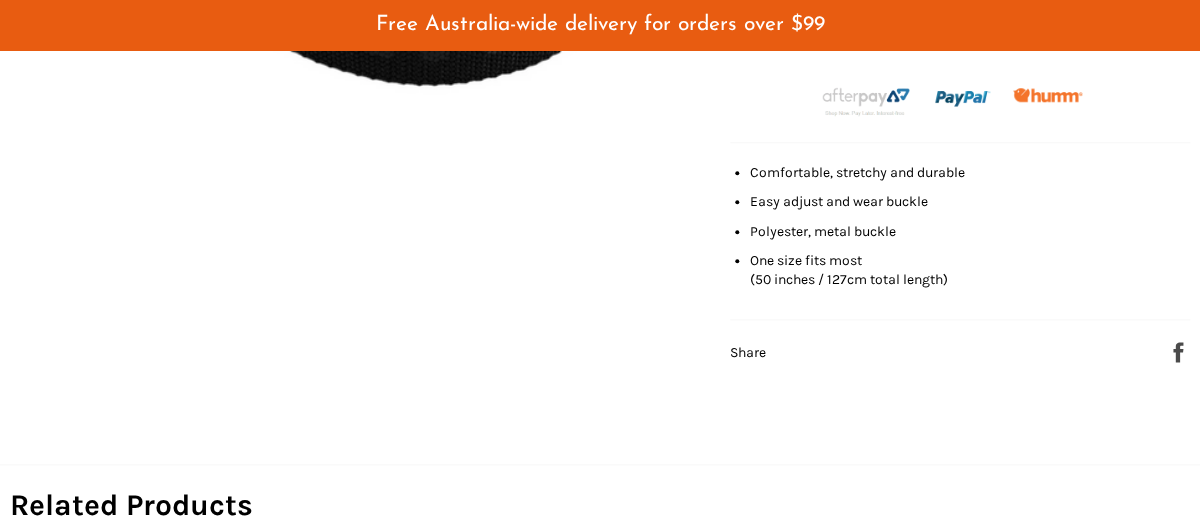 scroll, scrollTop: 687, scrollLeft: 0, axis: vertical 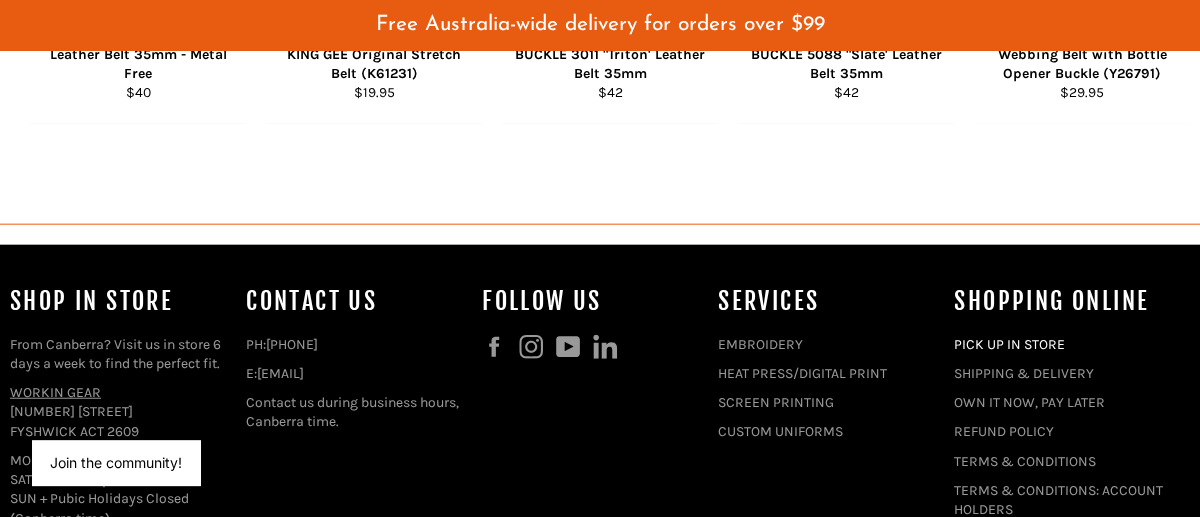 click on "PICK UP IN STORE" at bounding box center [1009, 344] 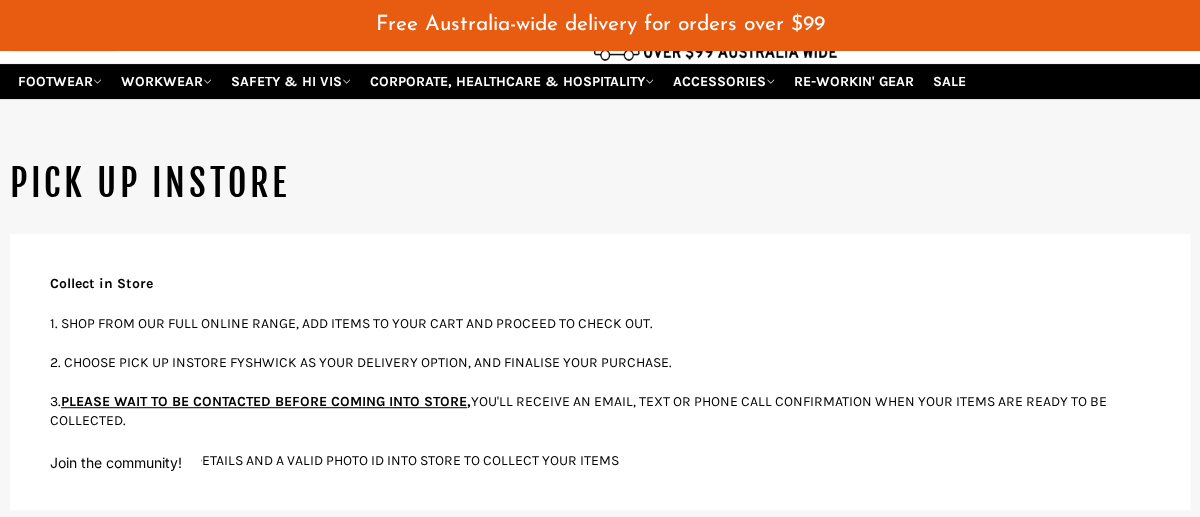 scroll, scrollTop: 0, scrollLeft: 0, axis: both 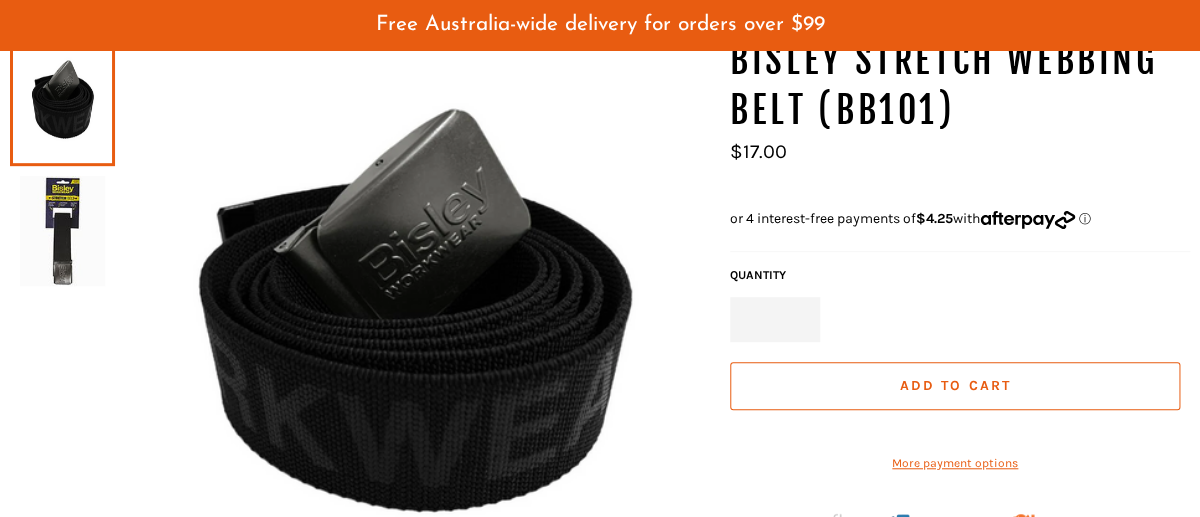 click at bounding box center (412, 318) 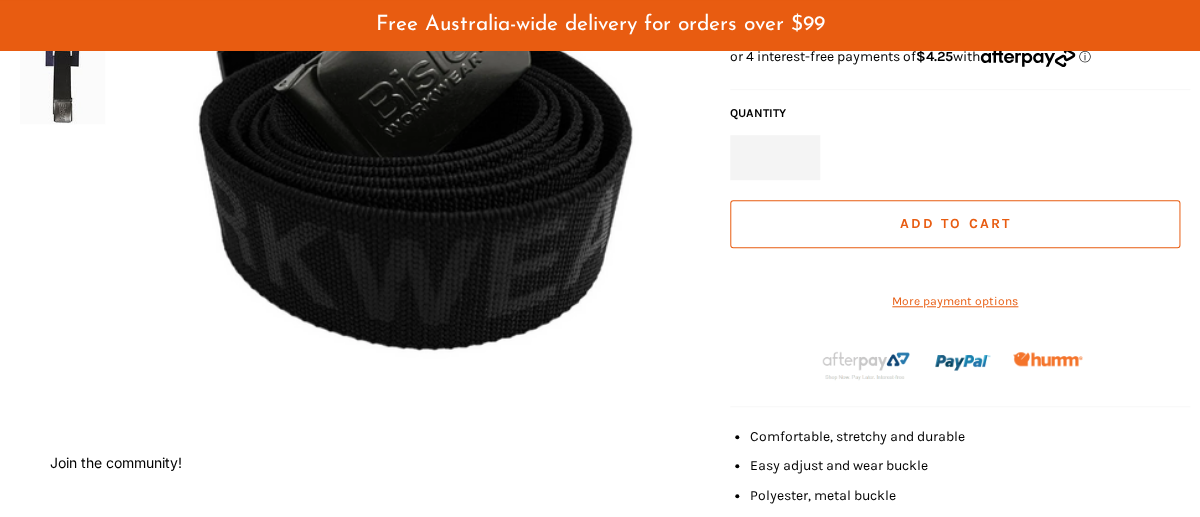 scroll, scrollTop: 425, scrollLeft: 0, axis: vertical 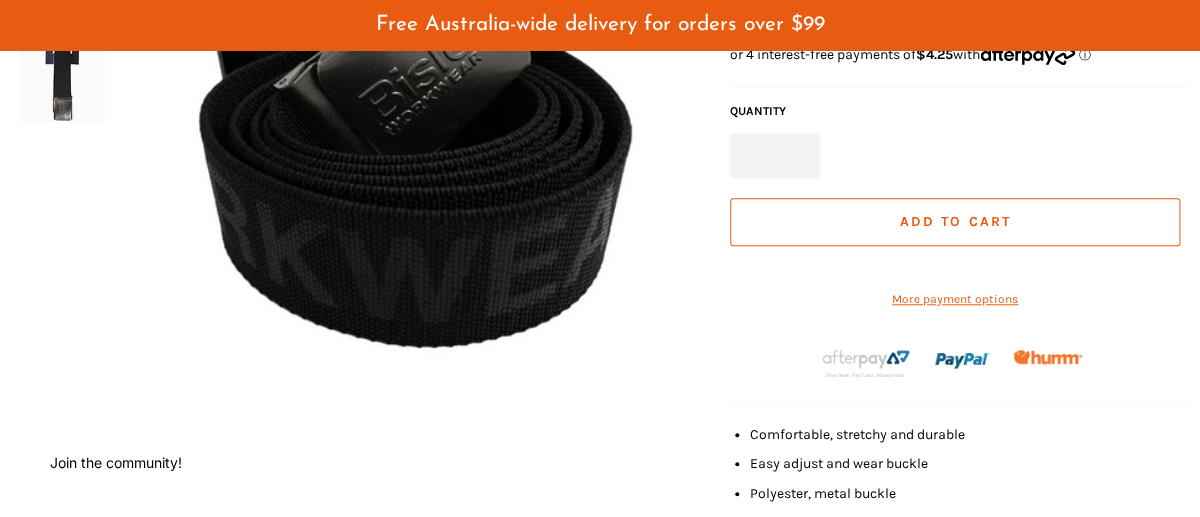 click on "Add to Cart" at bounding box center (955, 222) 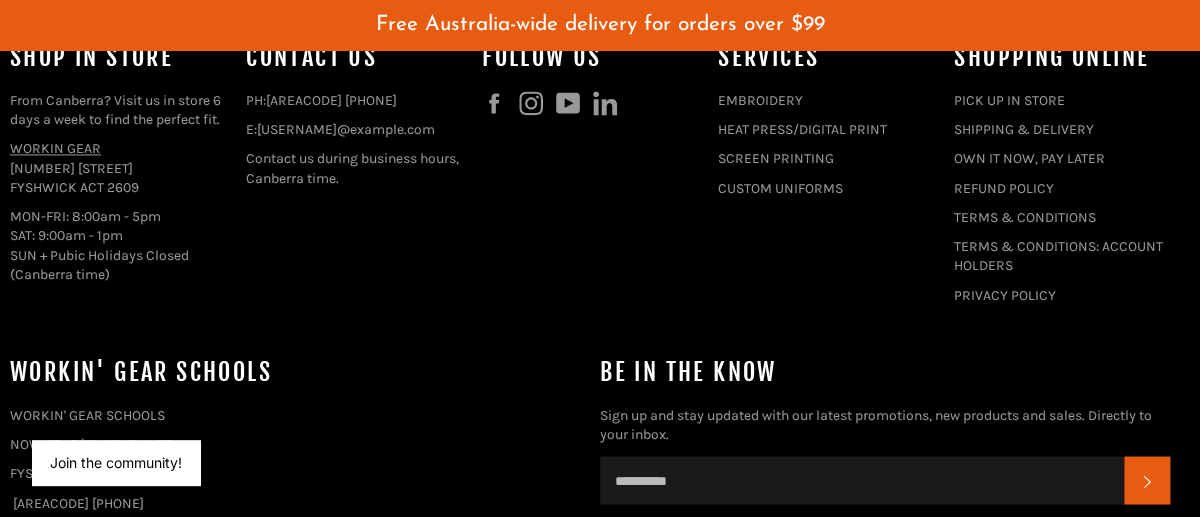 scroll, scrollTop: 853, scrollLeft: 0, axis: vertical 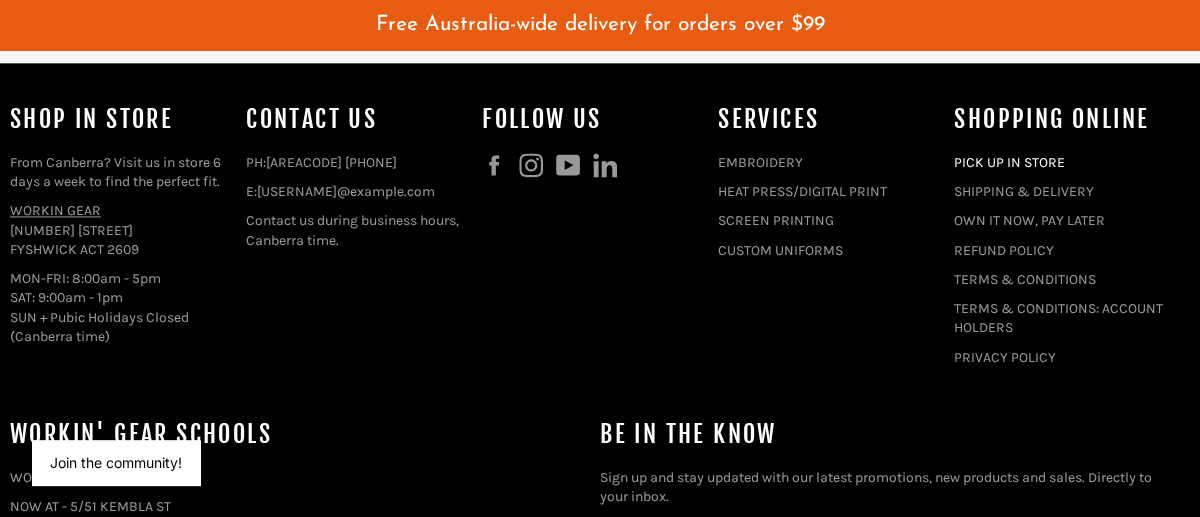 click on "PICK UP IN STORE" at bounding box center [1009, 162] 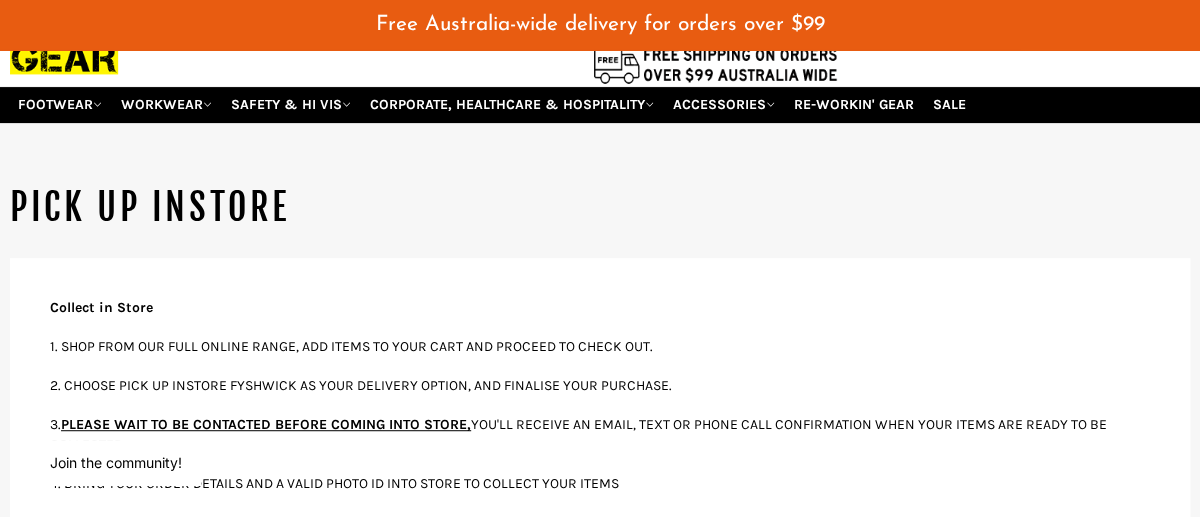 scroll, scrollTop: 49, scrollLeft: 0, axis: vertical 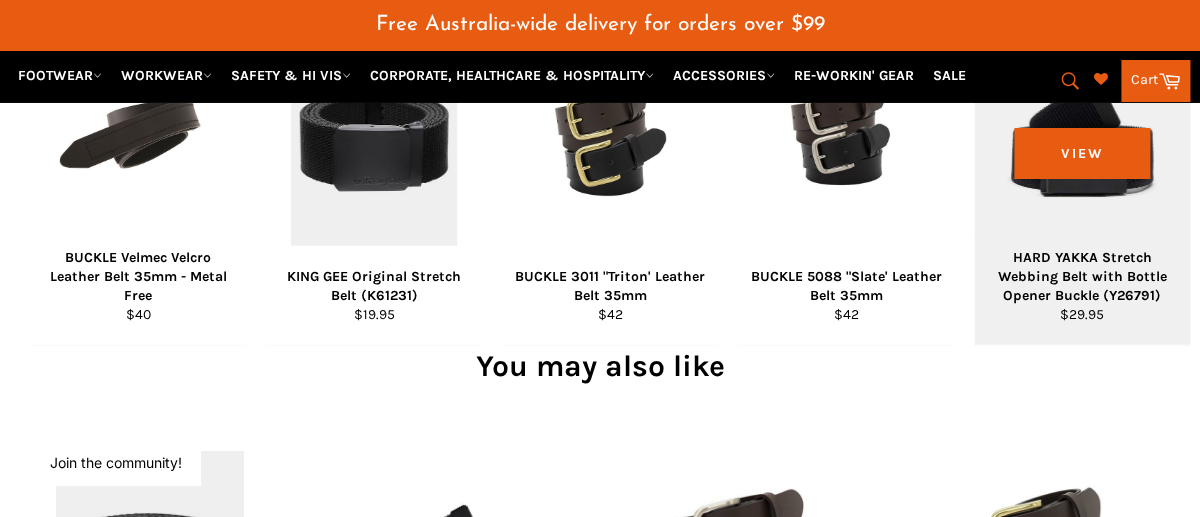 click on "HARD YAKKA Stretch Webbing Belt with Bottle Opener Buckle (Y26791)" at bounding box center (1082, 276) 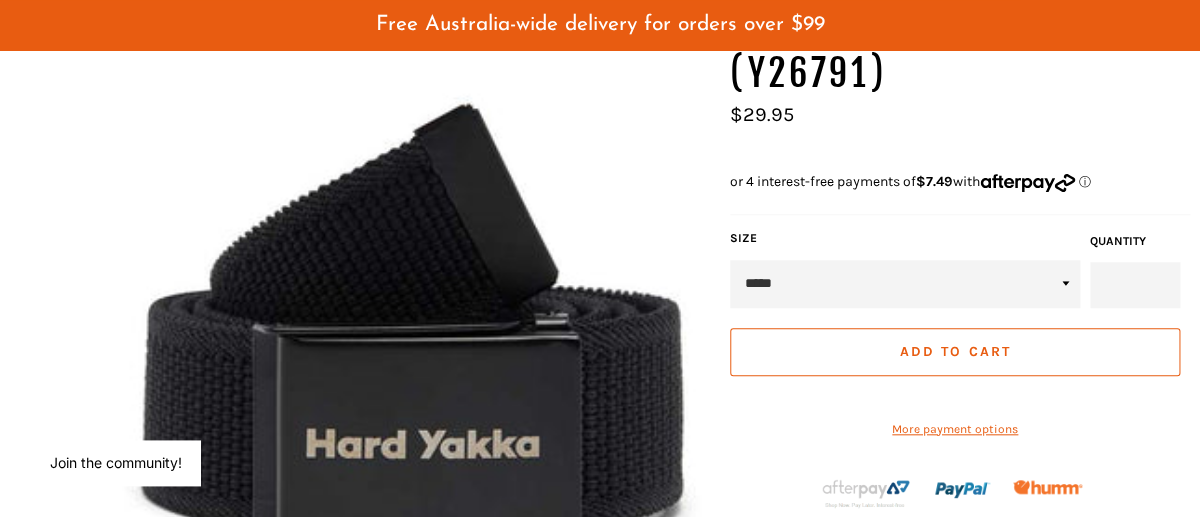 scroll, scrollTop: 474, scrollLeft: 0, axis: vertical 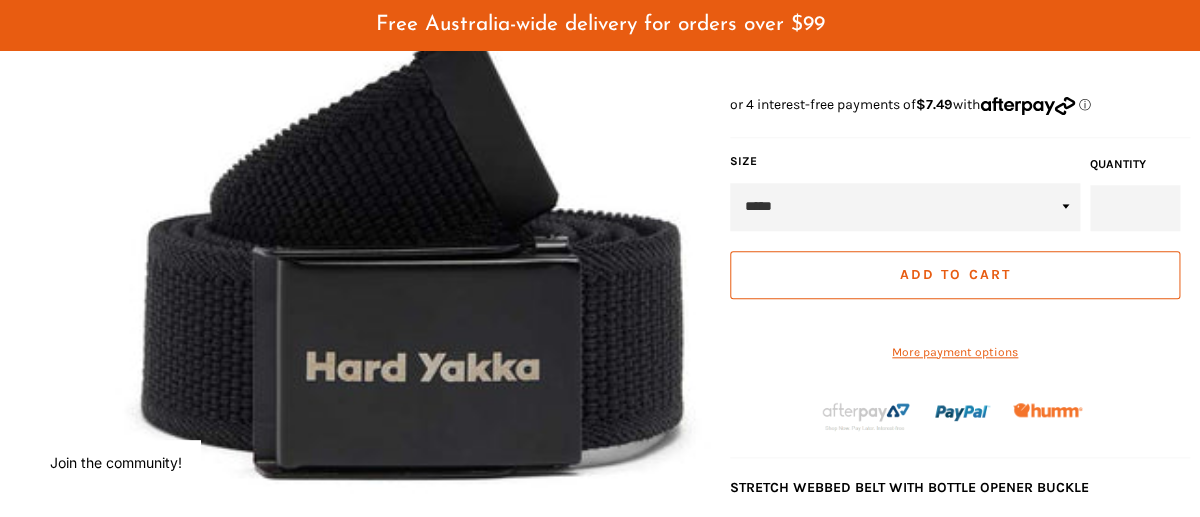 click at bounding box center [412, 269] 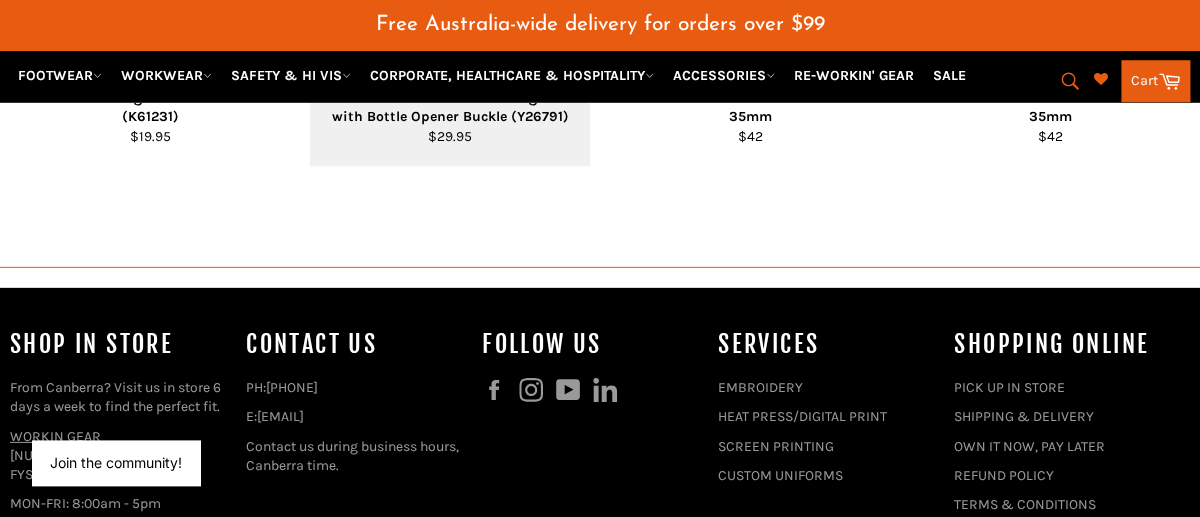 scroll, scrollTop: 1964, scrollLeft: 0, axis: vertical 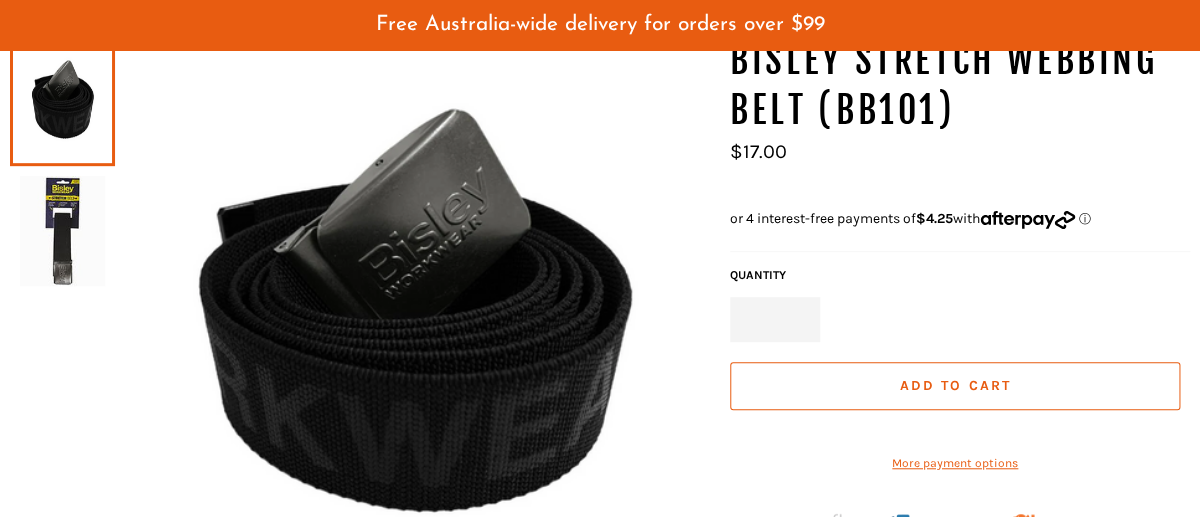 click at bounding box center [62, 231] 